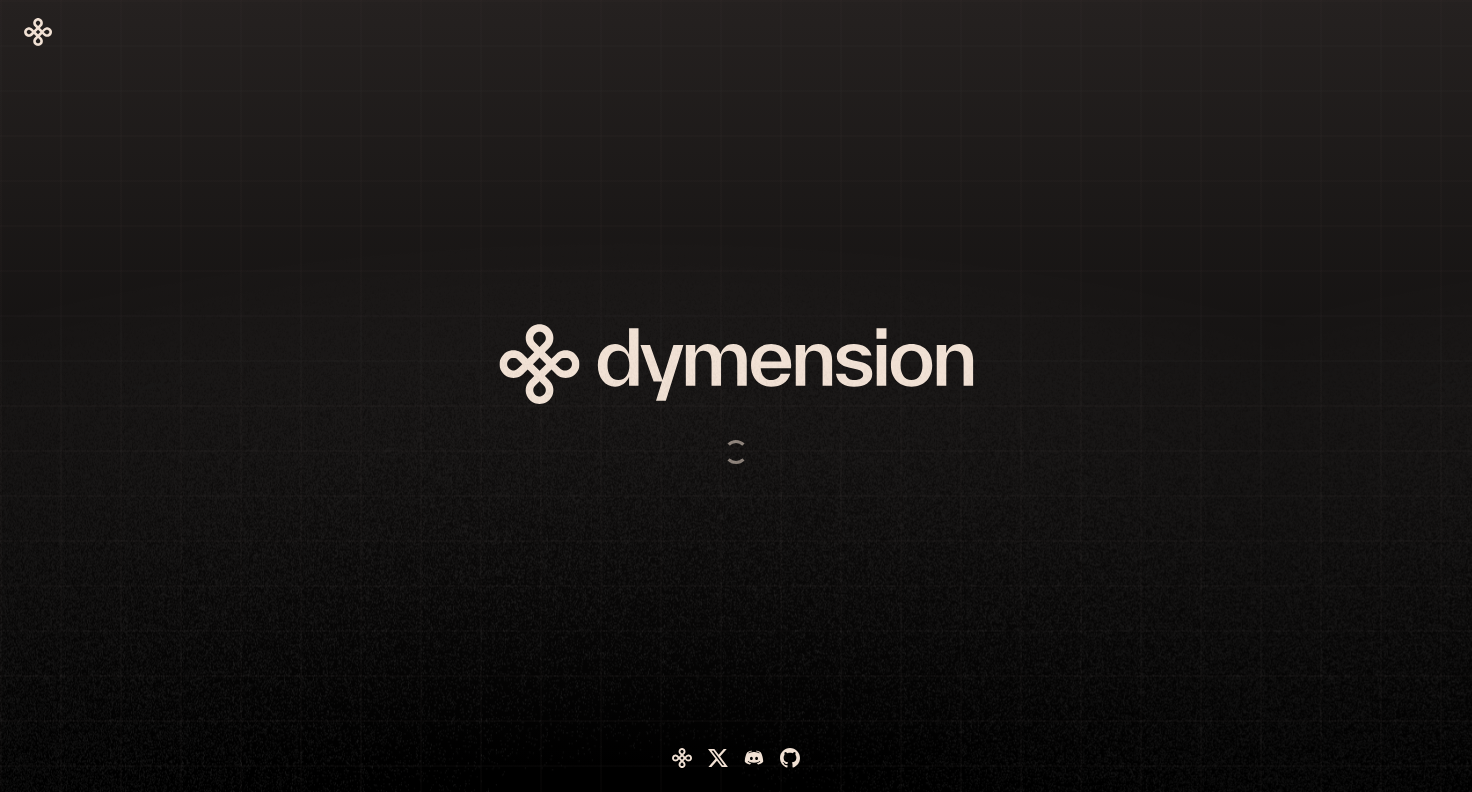 scroll, scrollTop: 0, scrollLeft: 0, axis: both 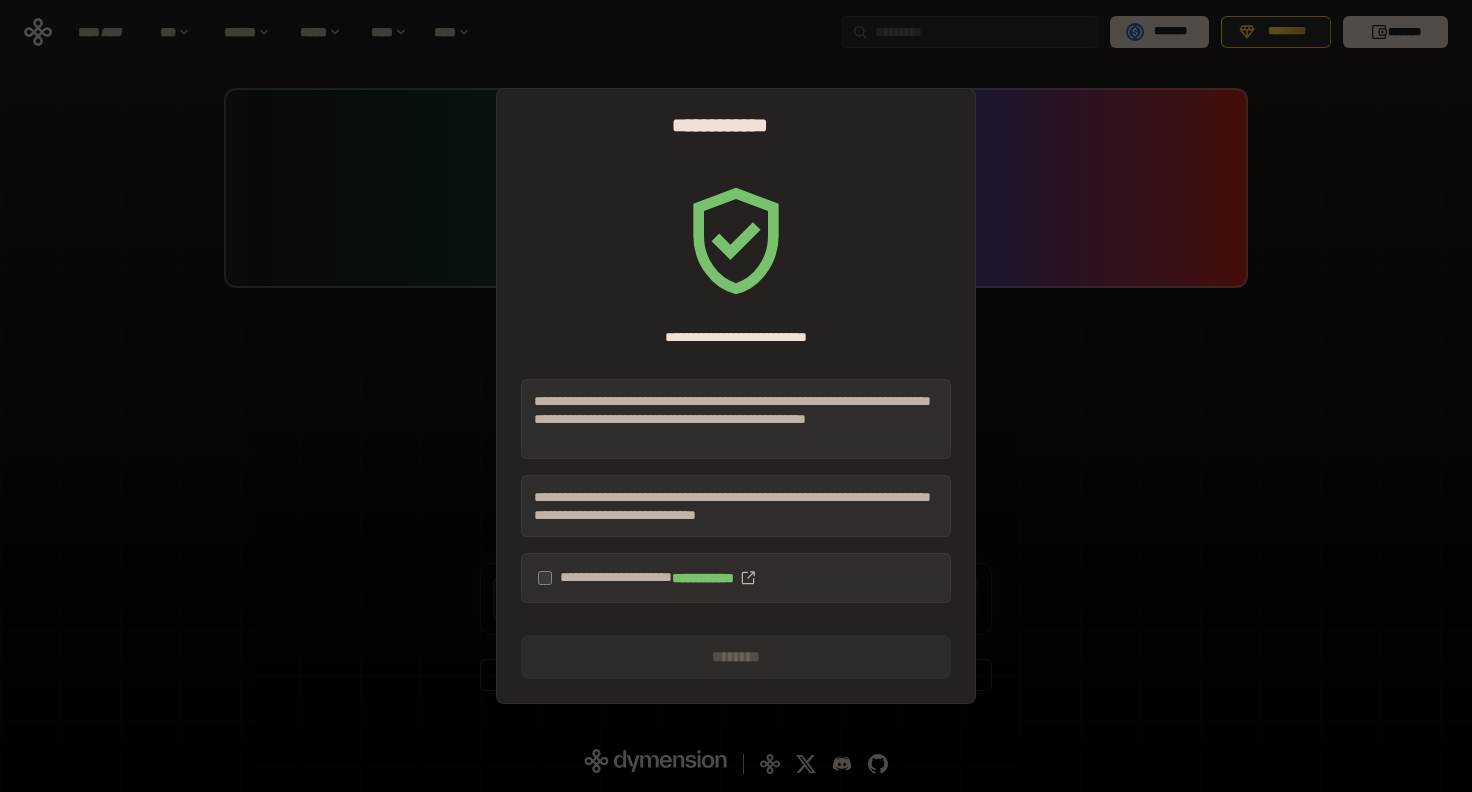 click on "**********" at bounding box center (736, 578) 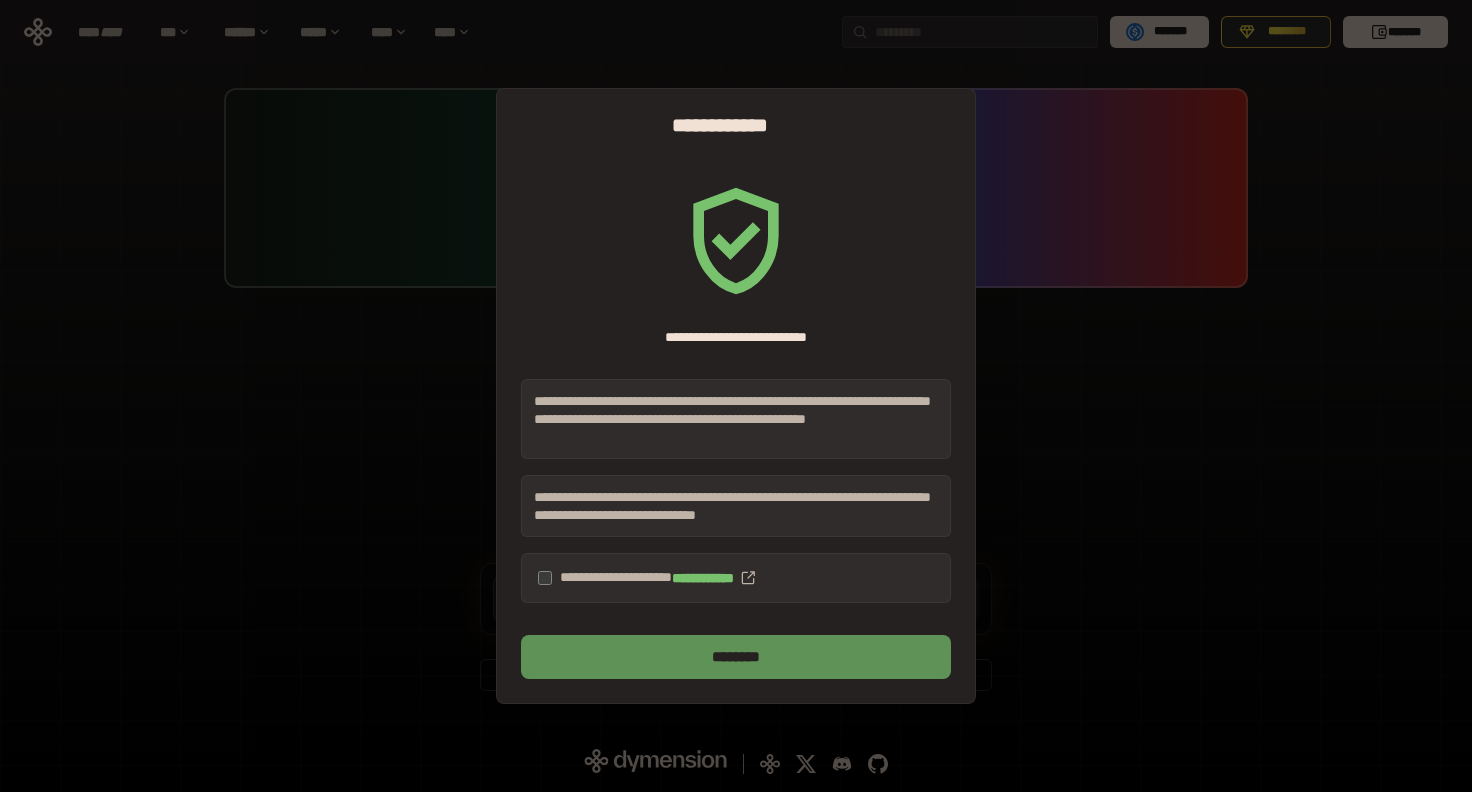 click on "********" at bounding box center [736, 657] 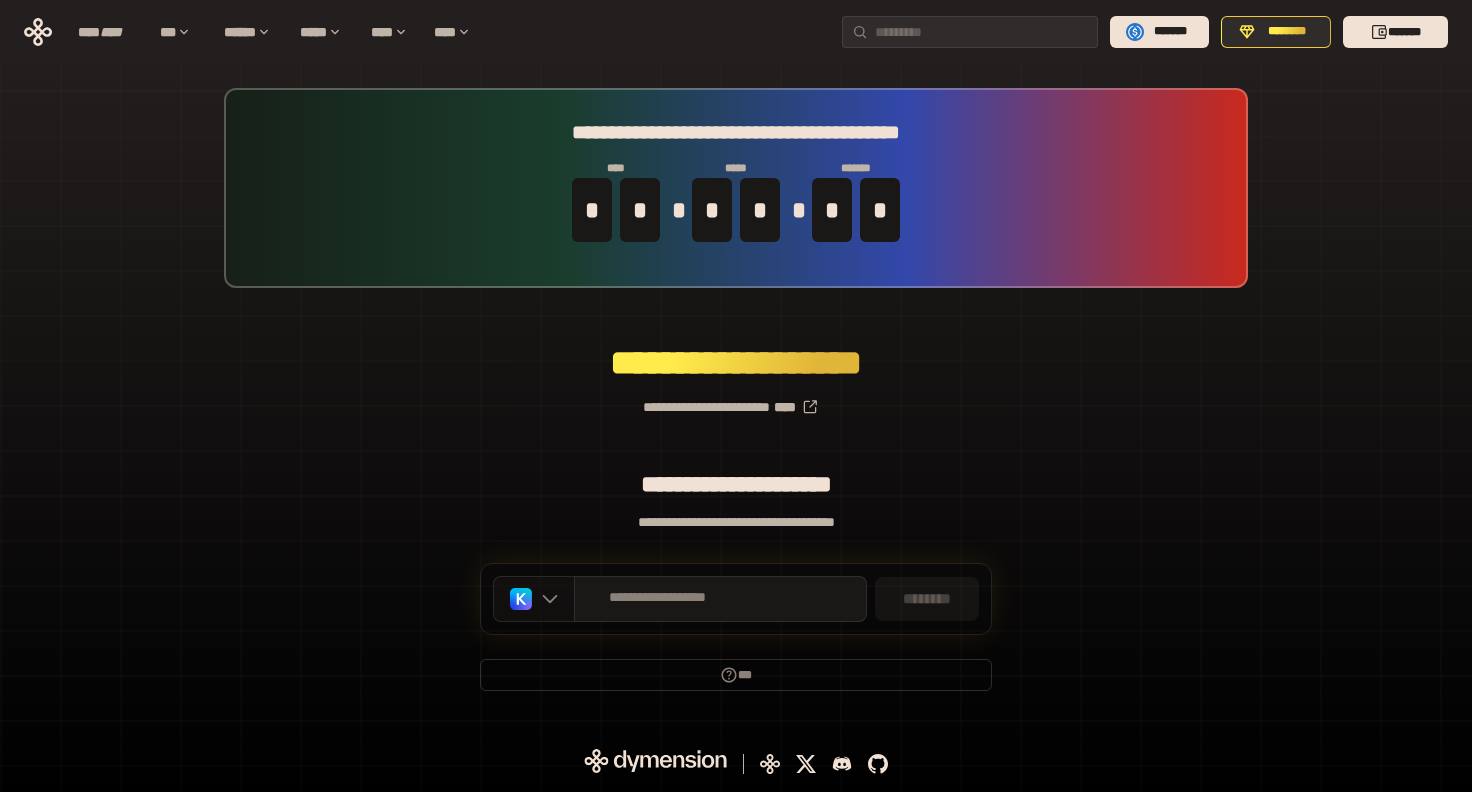 click 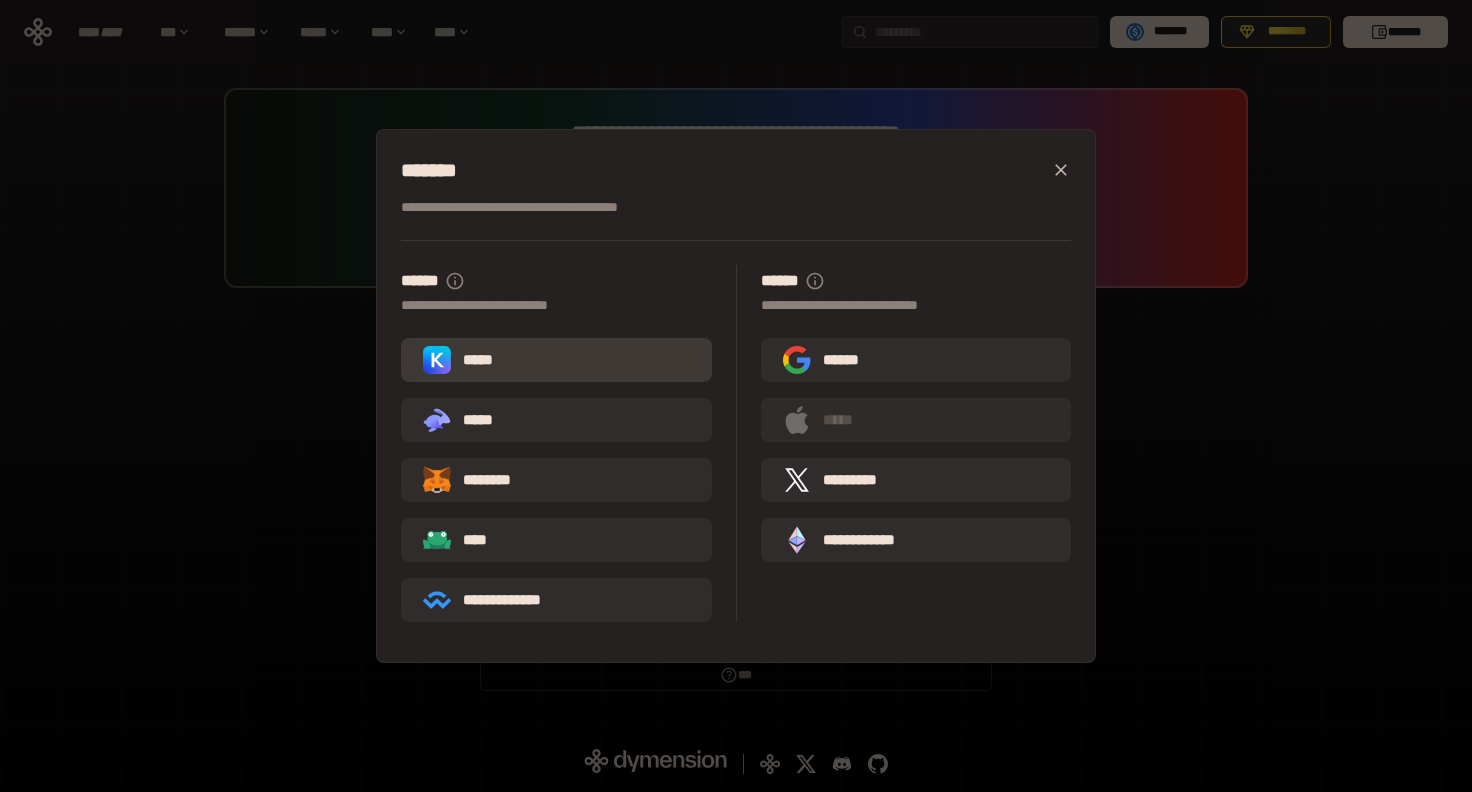 click on "*****" at bounding box center (556, 360) 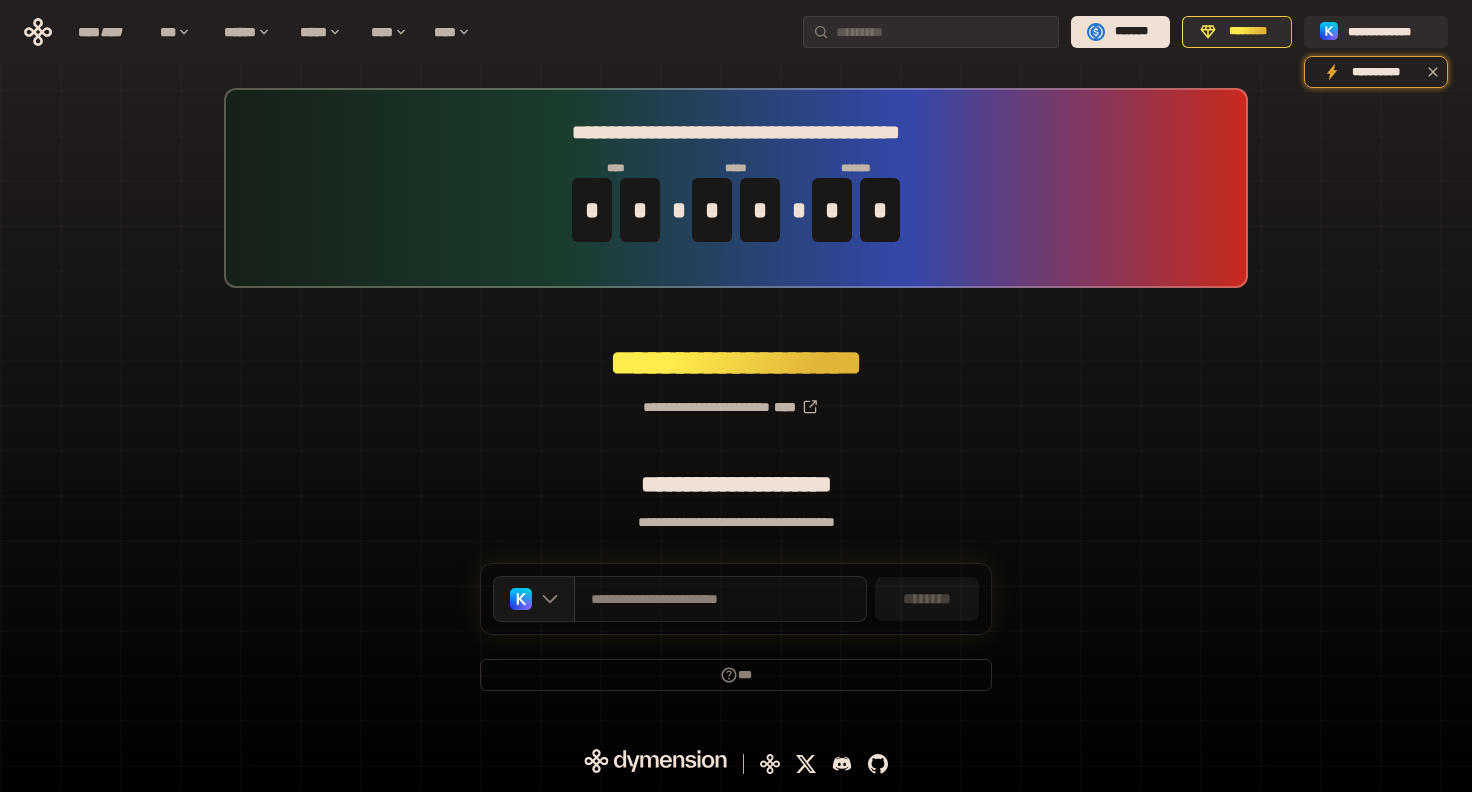 click on "**********" at bounding box center [720, 599] 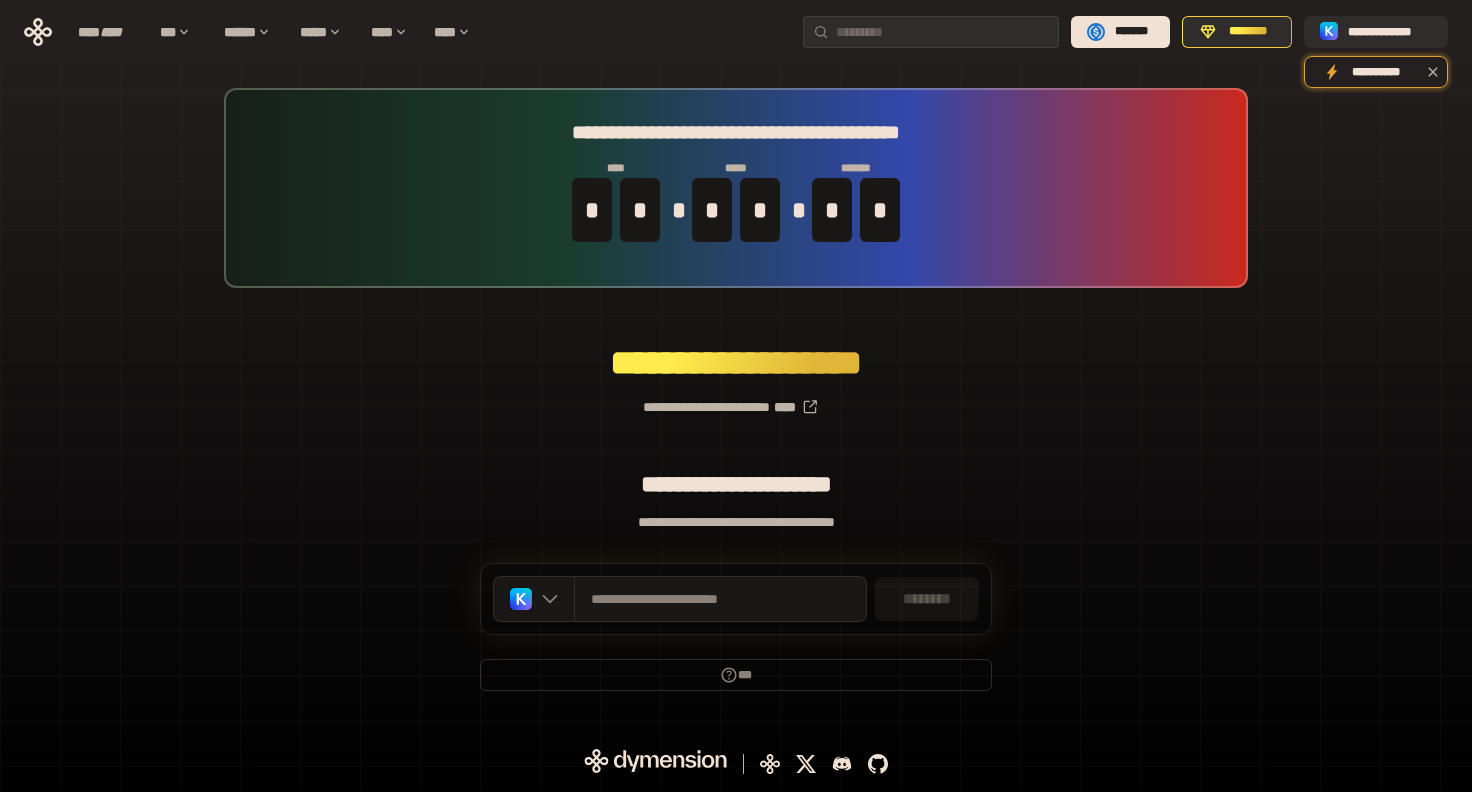 click on "********" at bounding box center (927, 599) 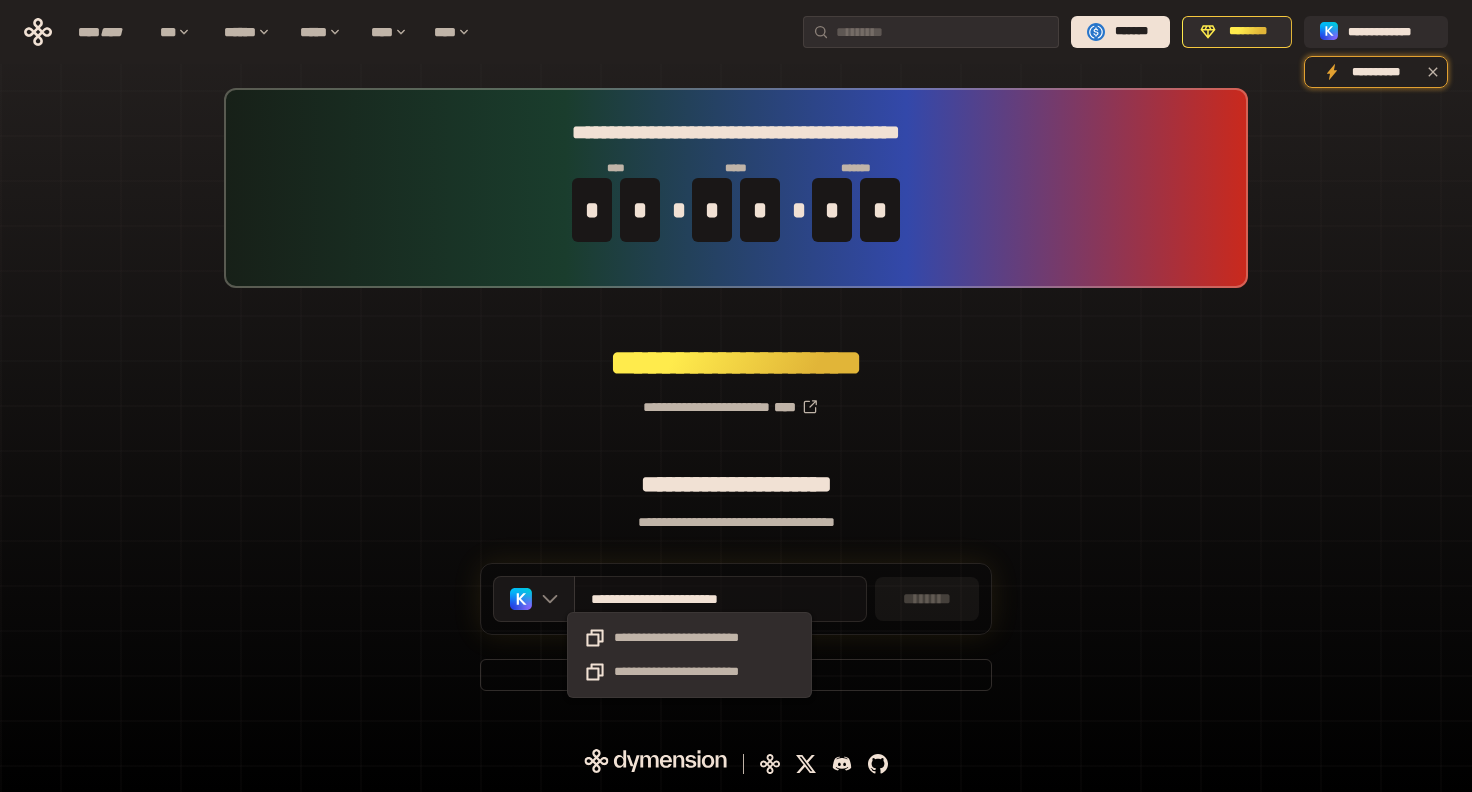 click on "**********" at bounding box center [689, 599] 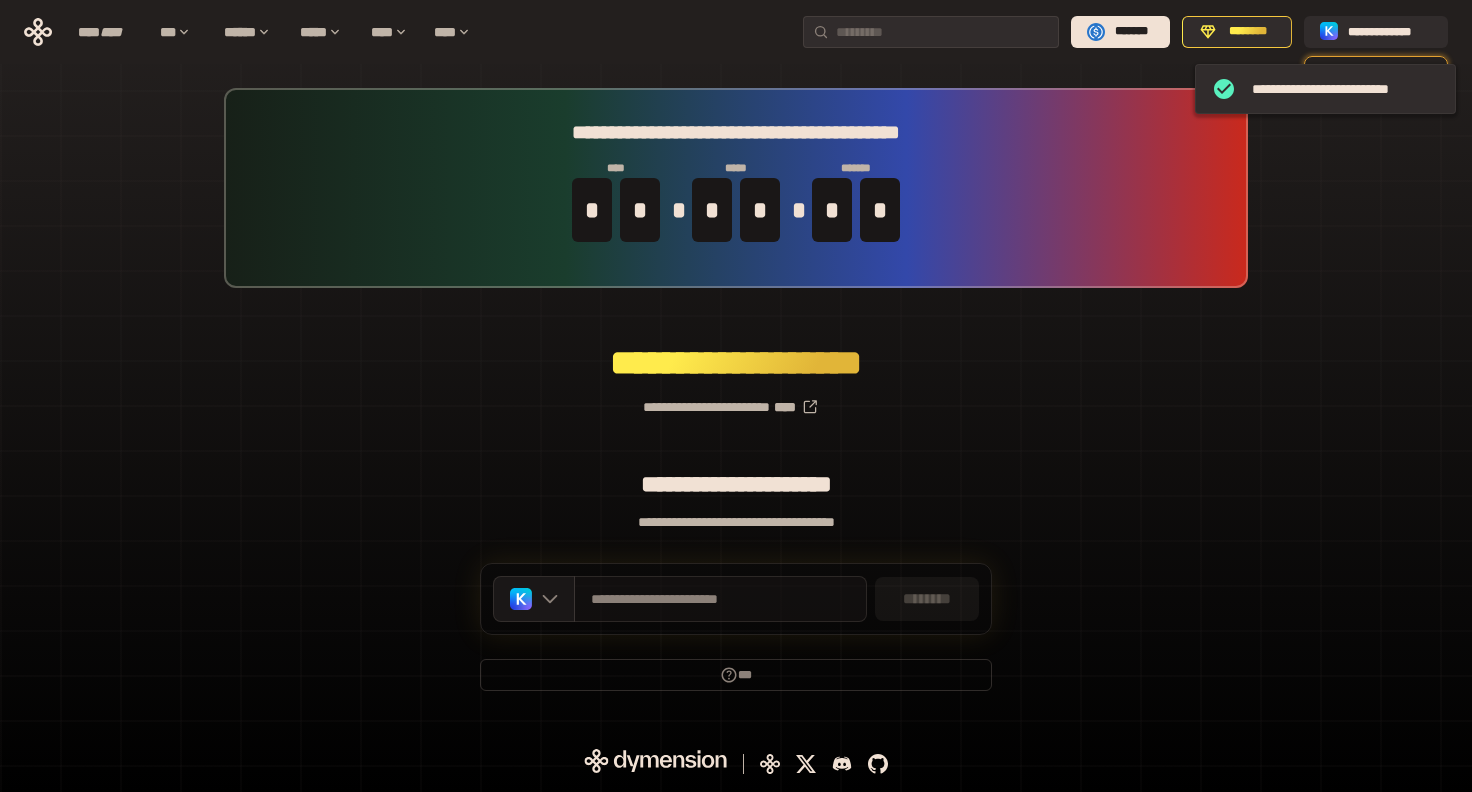 click on "**********" at bounding box center (720, 599) 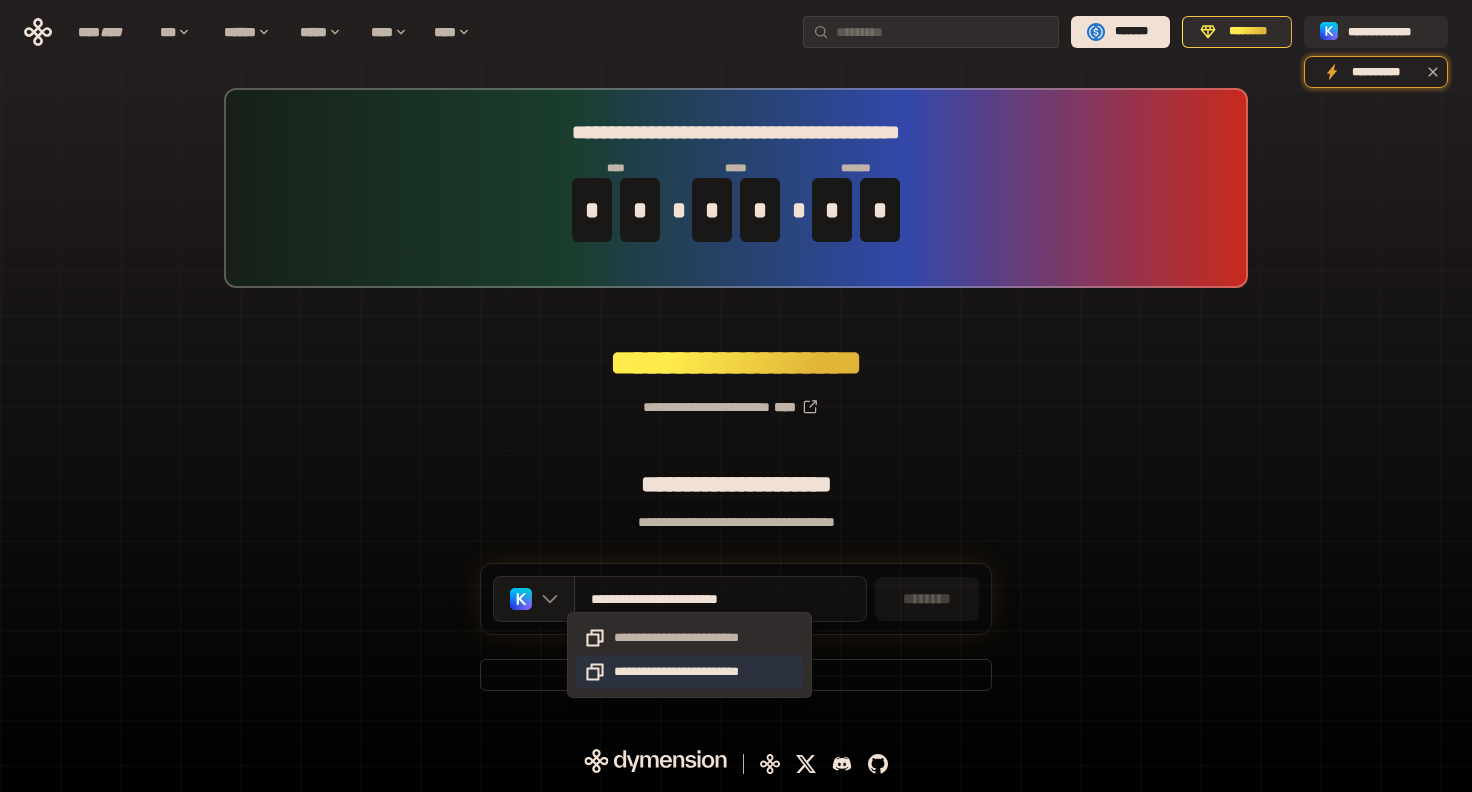 click on "**********" at bounding box center (689, 672) 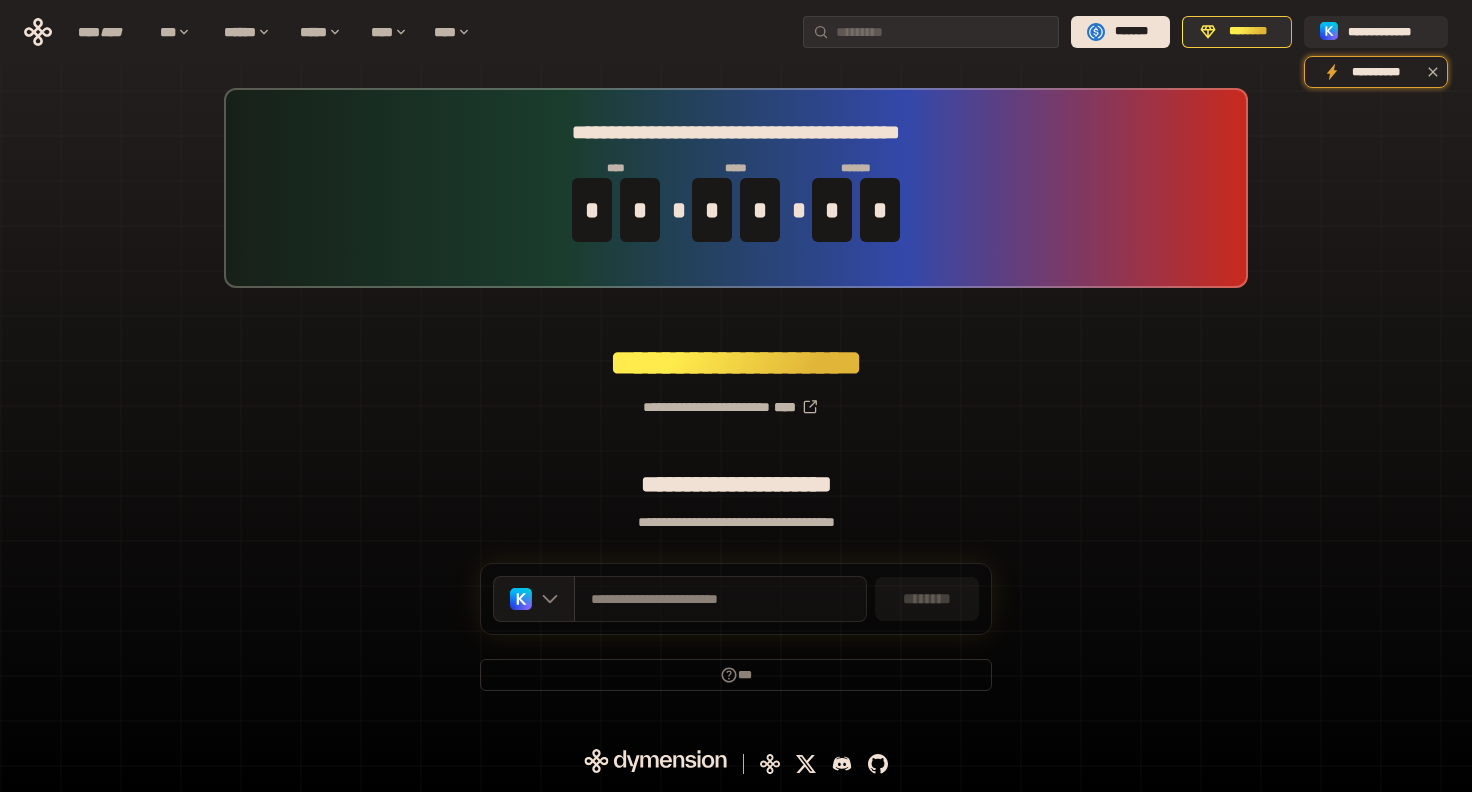 click on "********* ********" at bounding box center [736, 363] 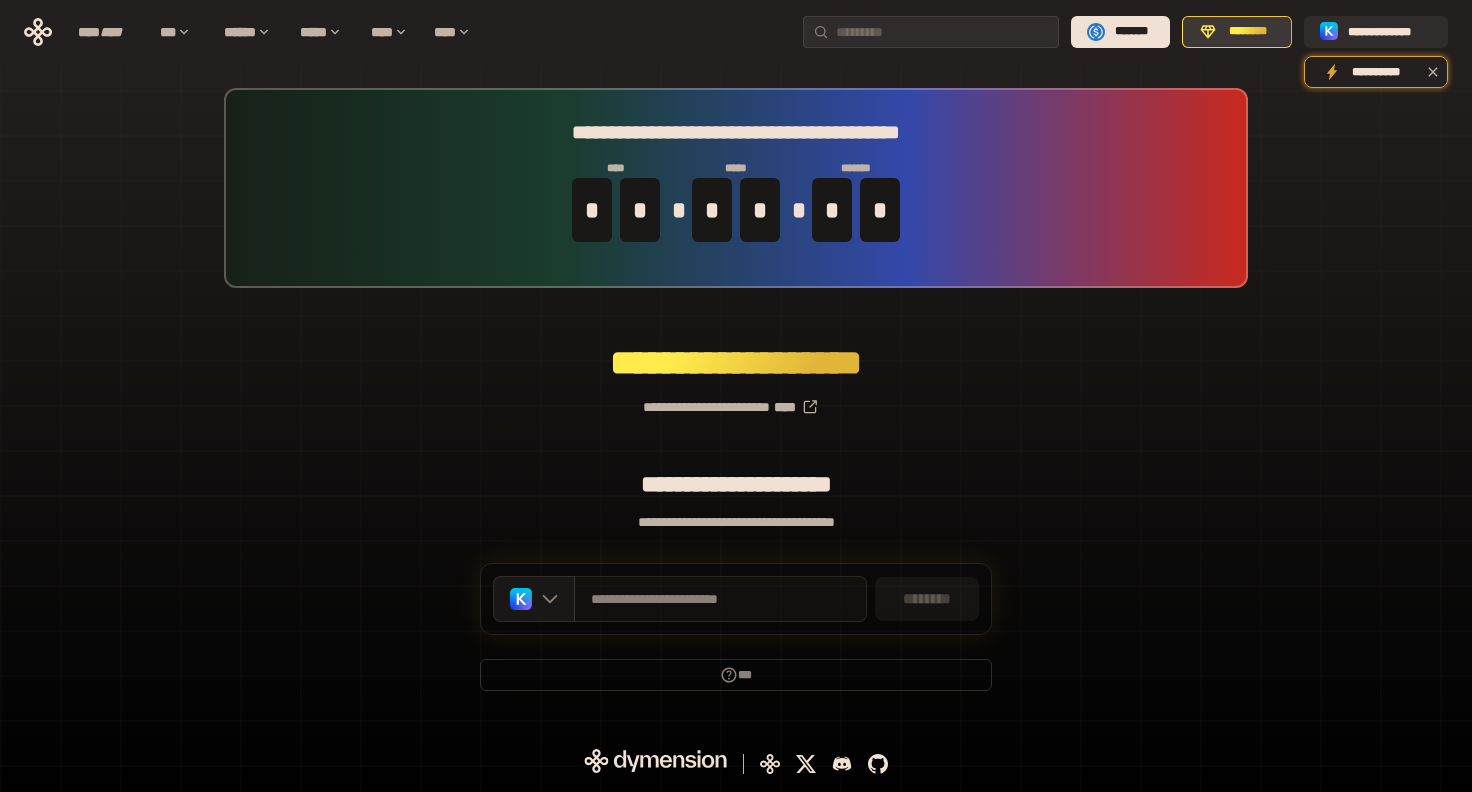 click 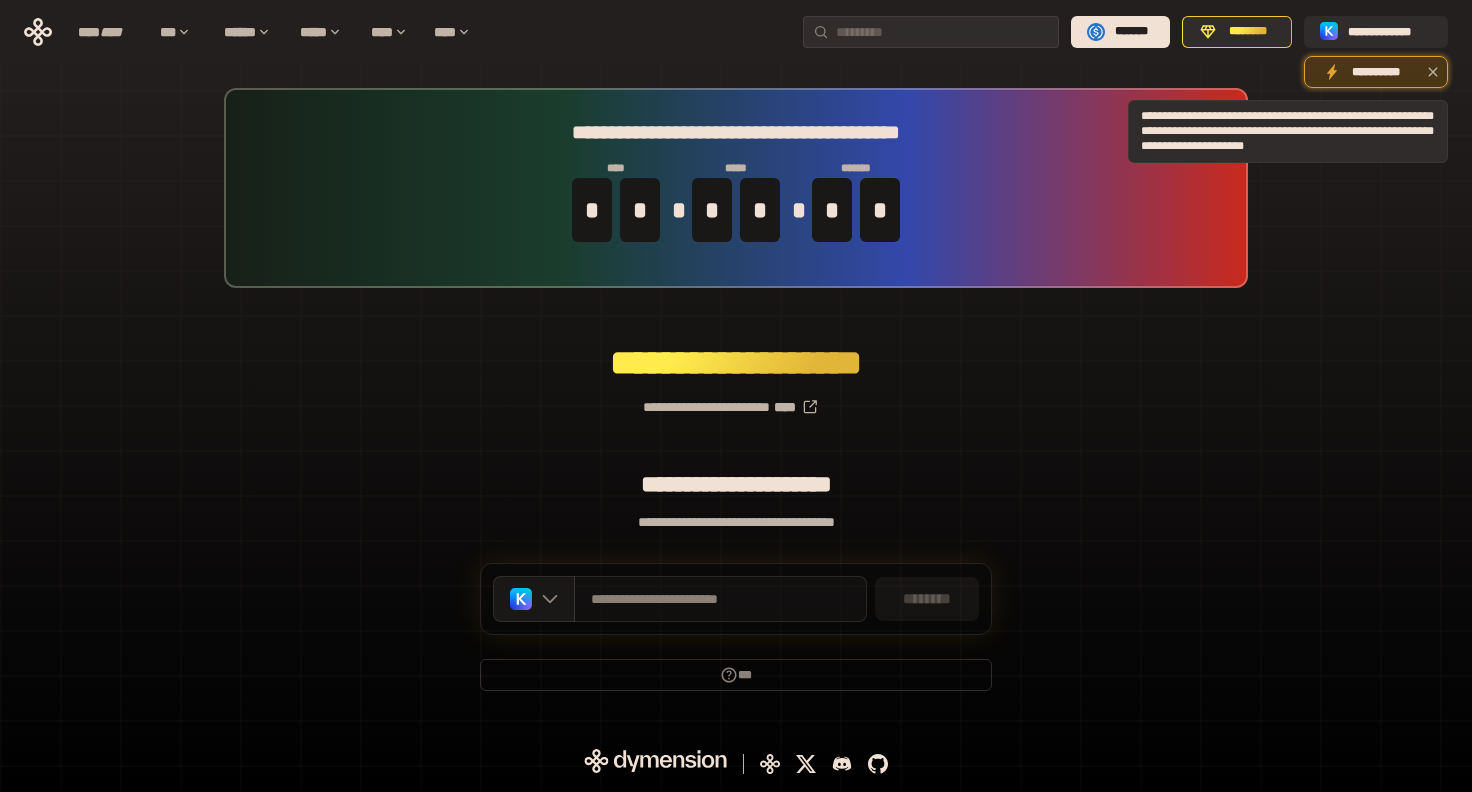 click on "**********" at bounding box center [1376, 73] 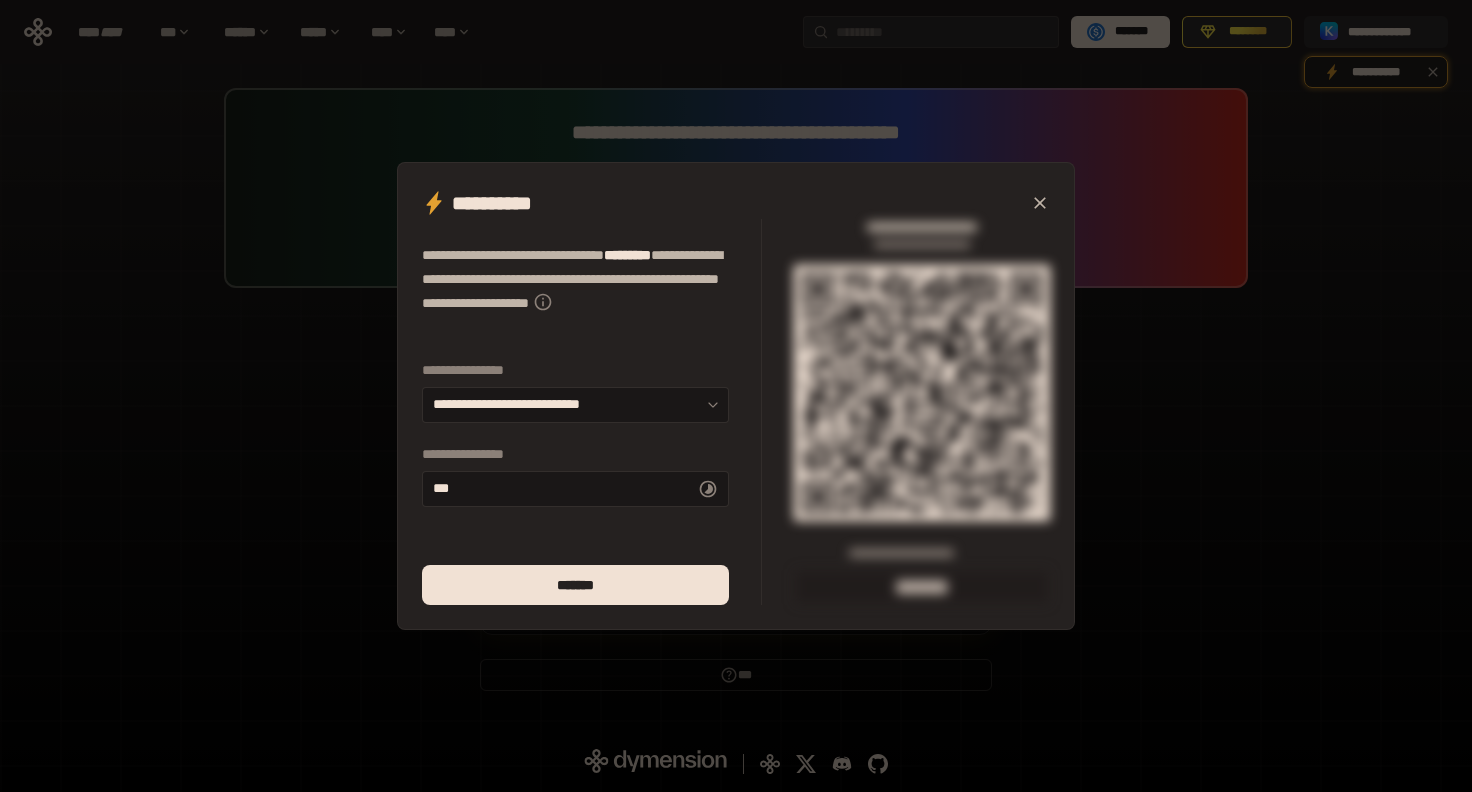 click 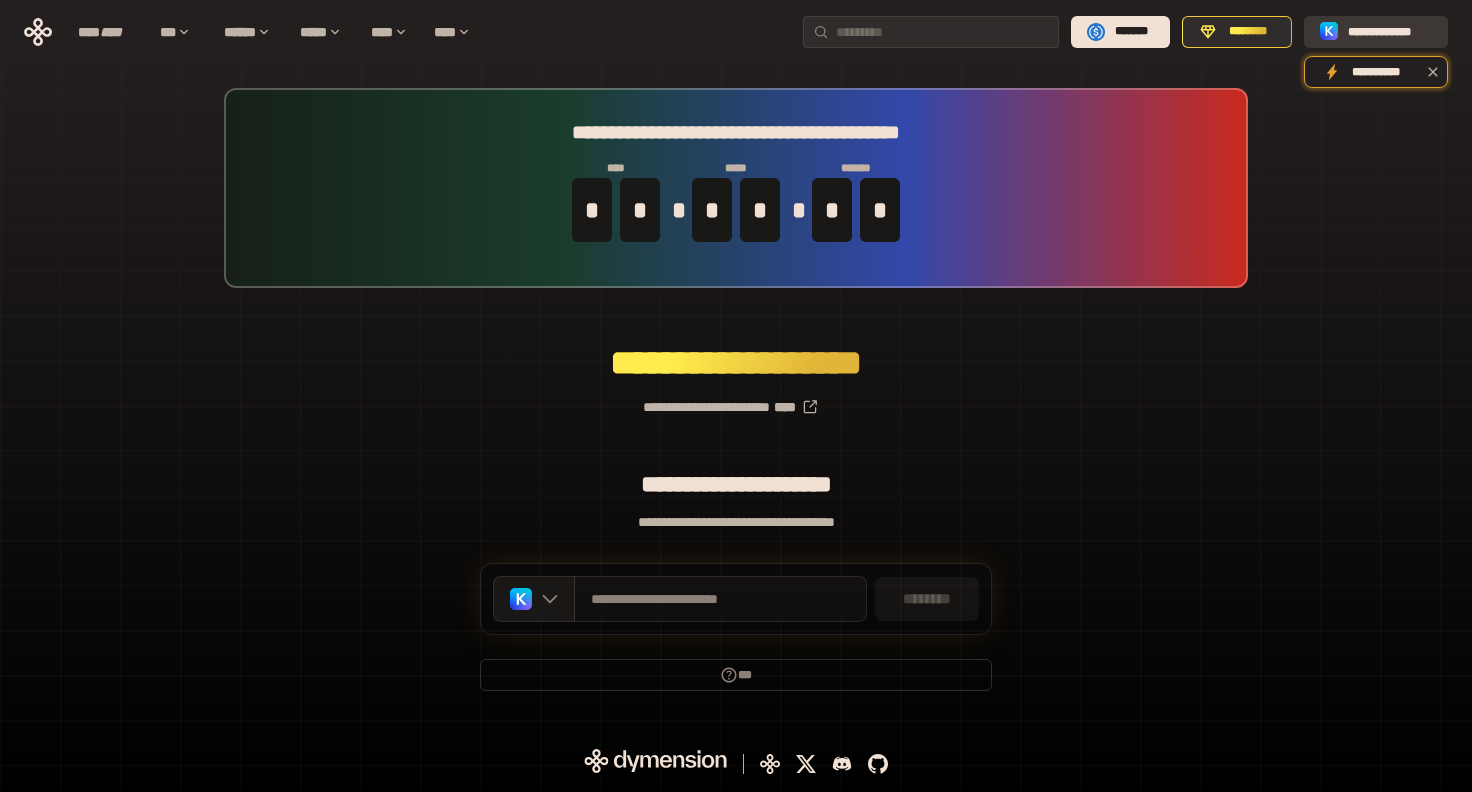 click on "**********" at bounding box center (1390, 32) 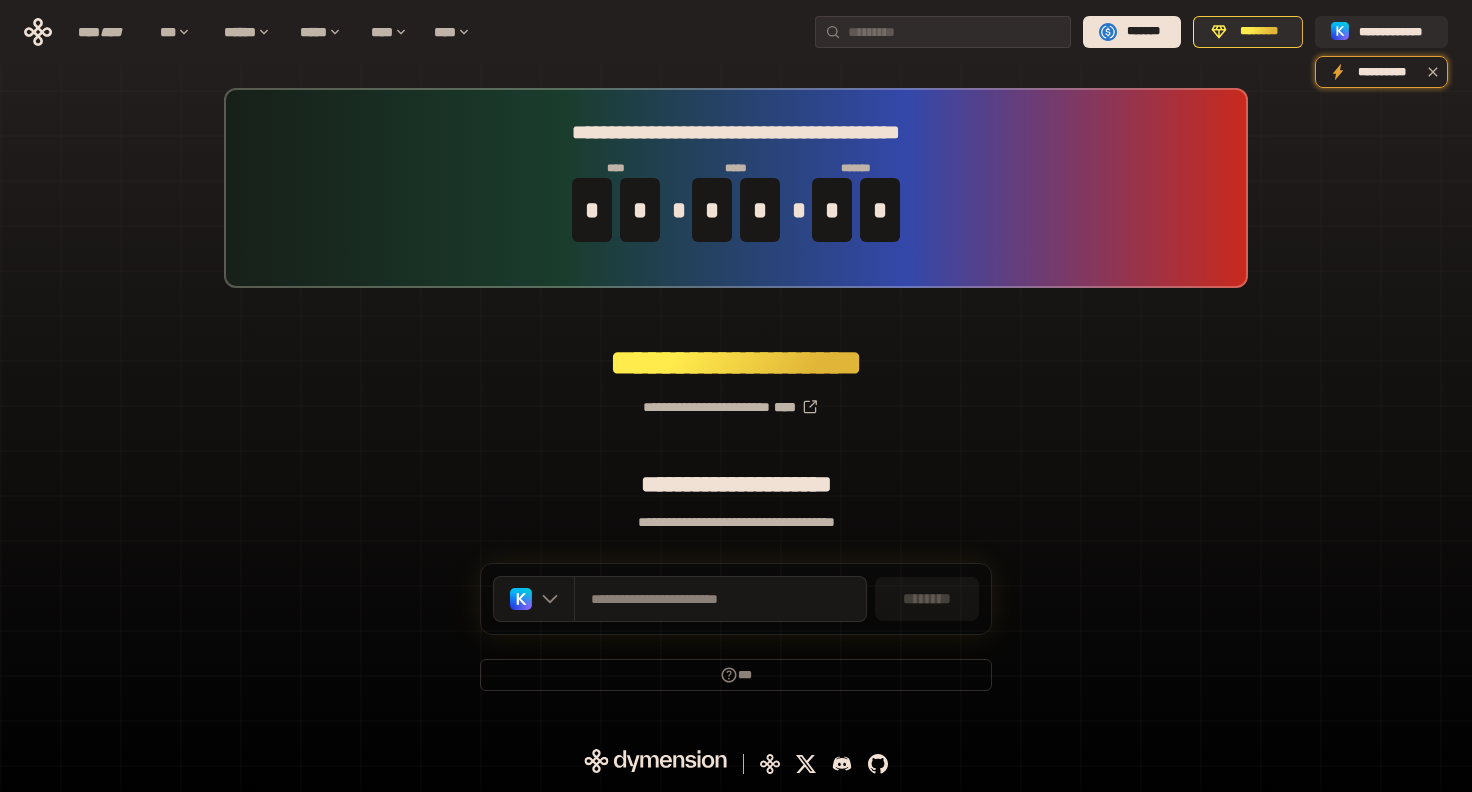 scroll, scrollTop: 0, scrollLeft: 0, axis: both 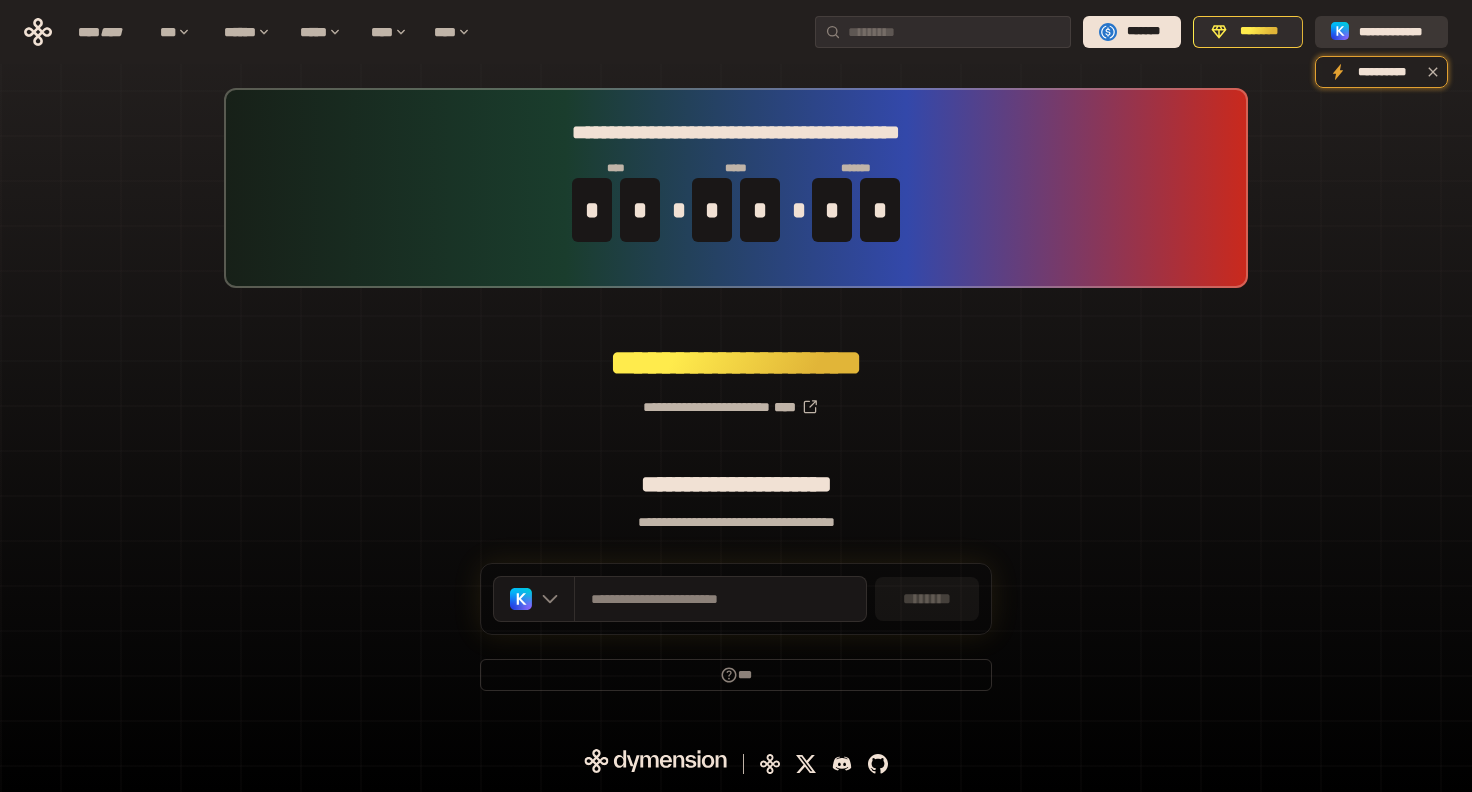 click on "**********" at bounding box center (1395, 32) 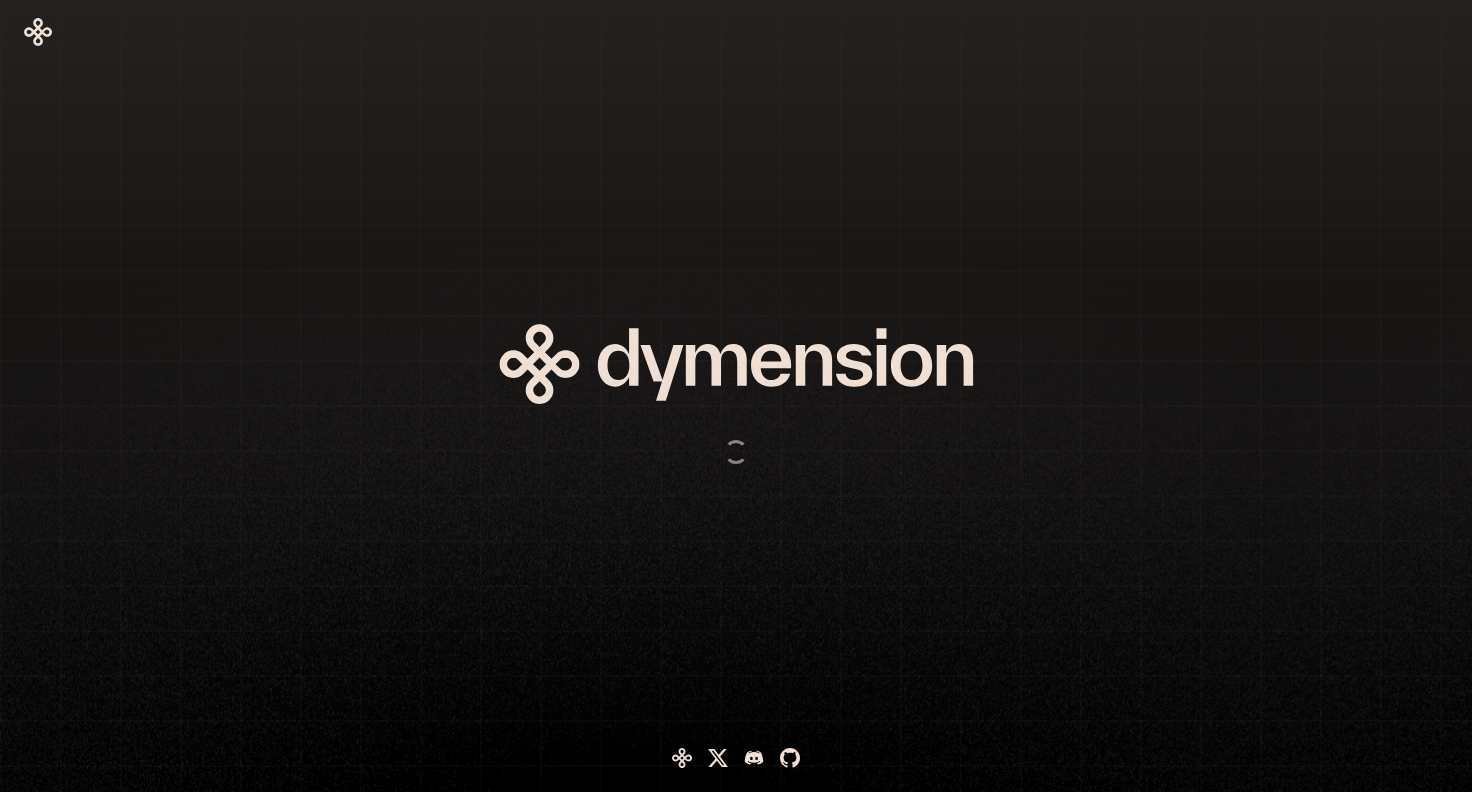scroll, scrollTop: 0, scrollLeft: 0, axis: both 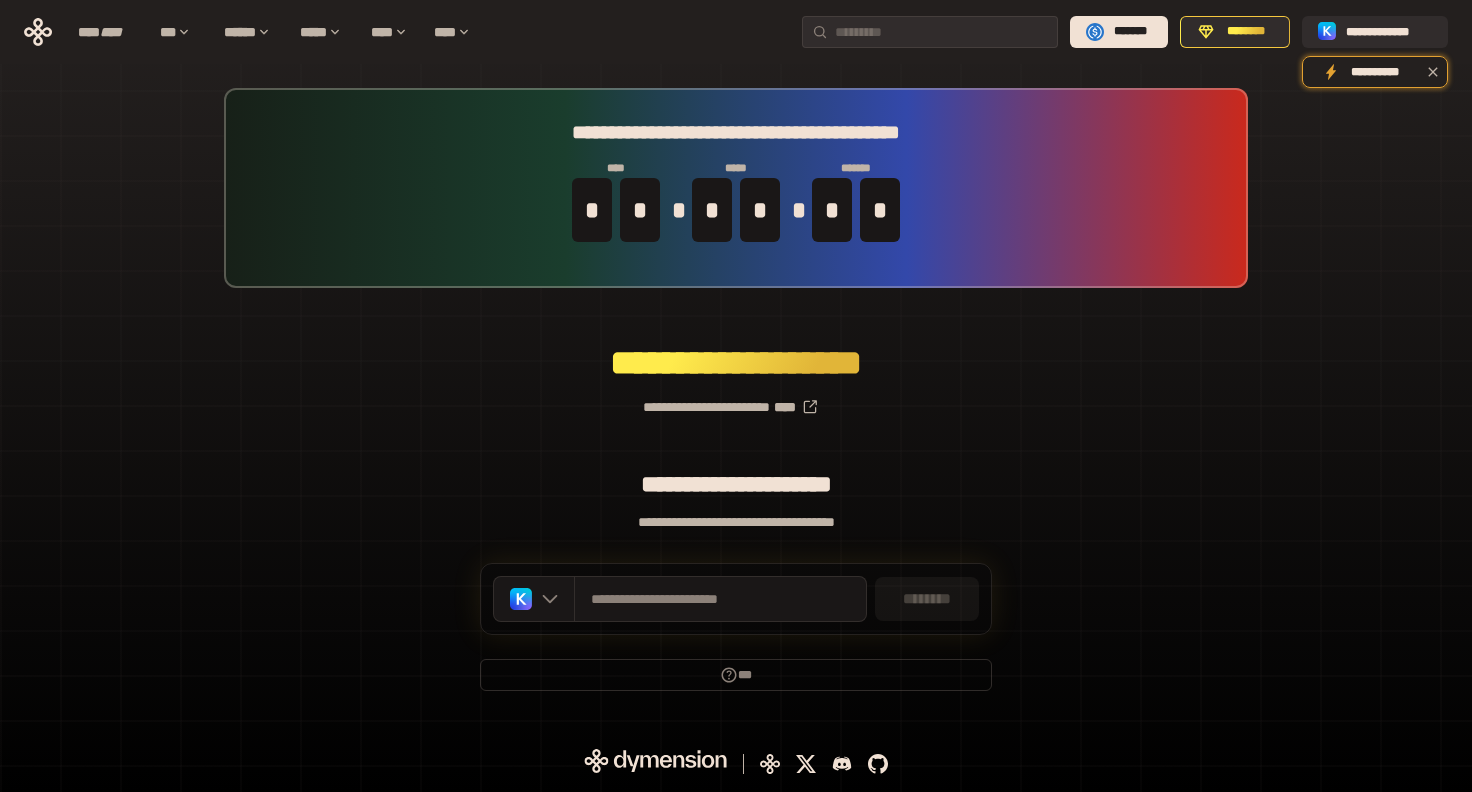 click on "**********" at bounding box center [736, 399] 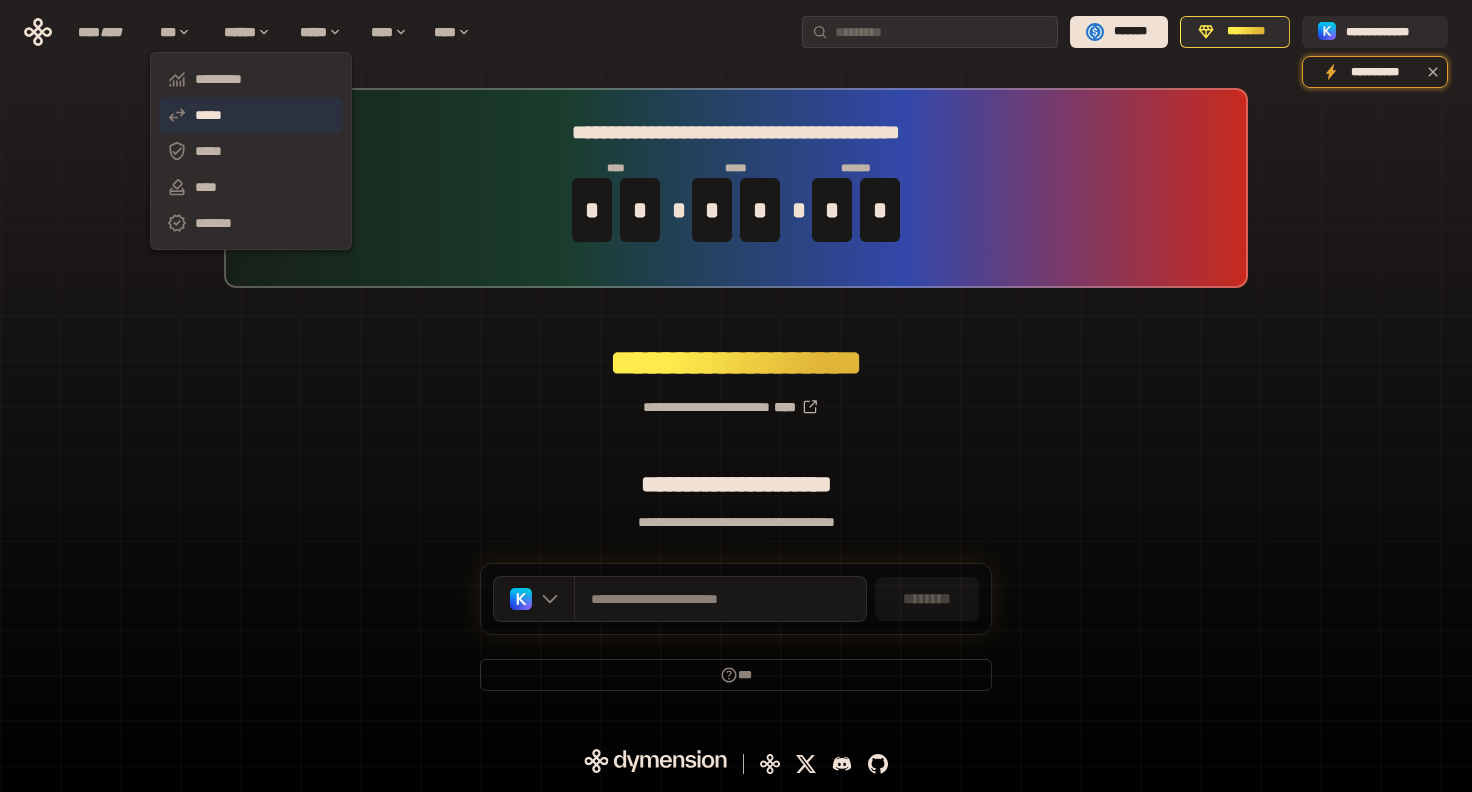 click on "*****" at bounding box center (251, 115) 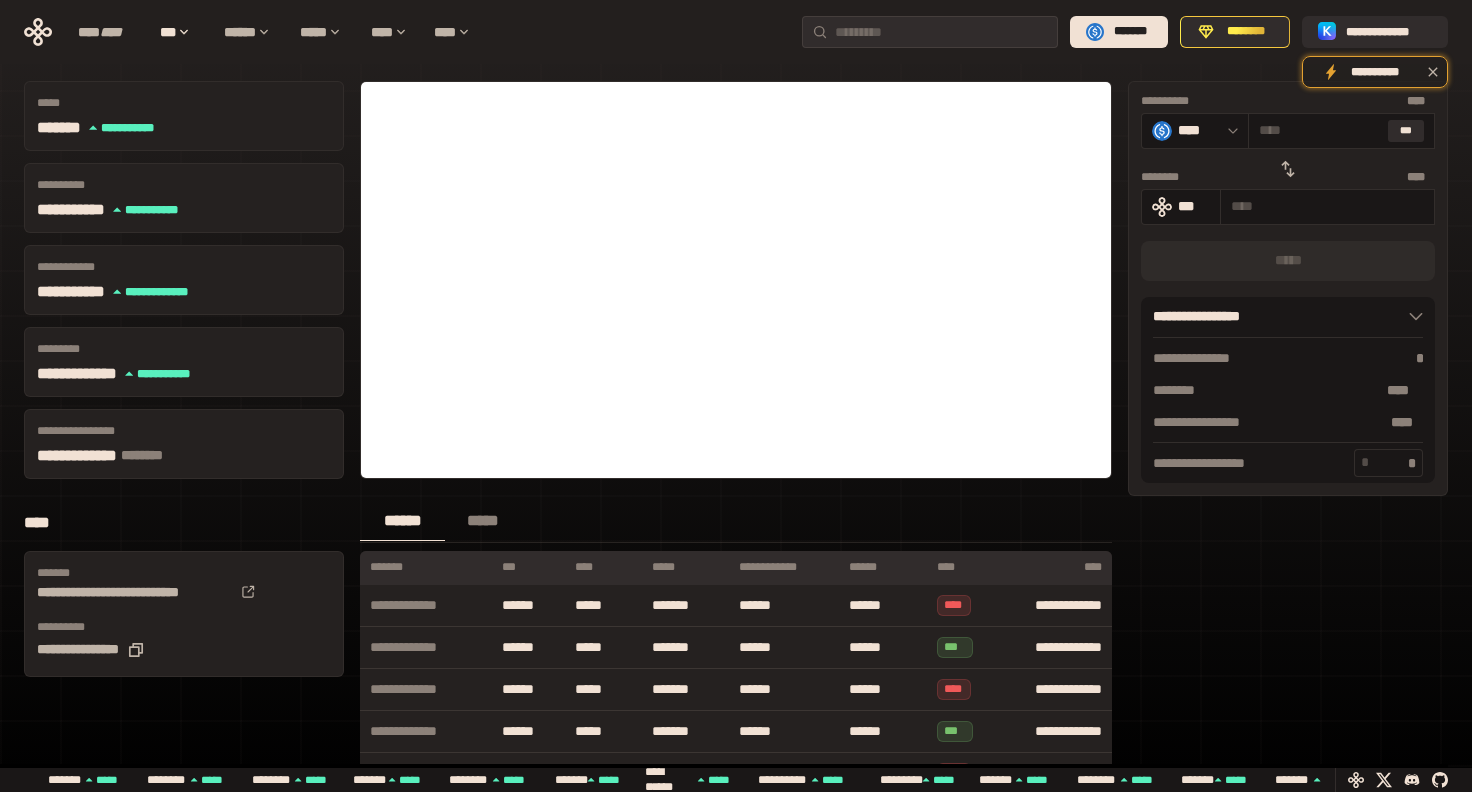scroll, scrollTop: 0, scrollLeft: 0, axis: both 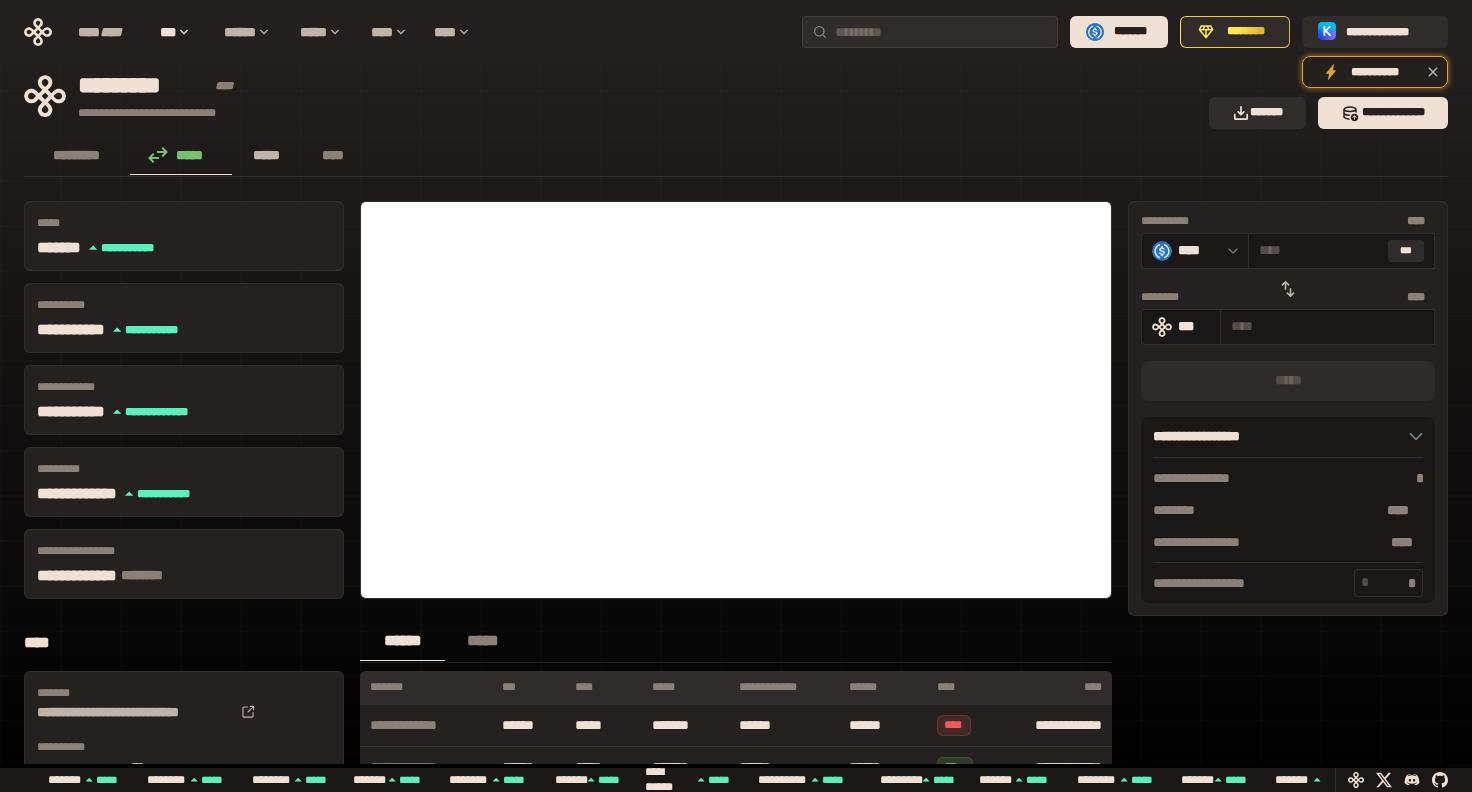 click on "*****" at bounding box center [267, 155] 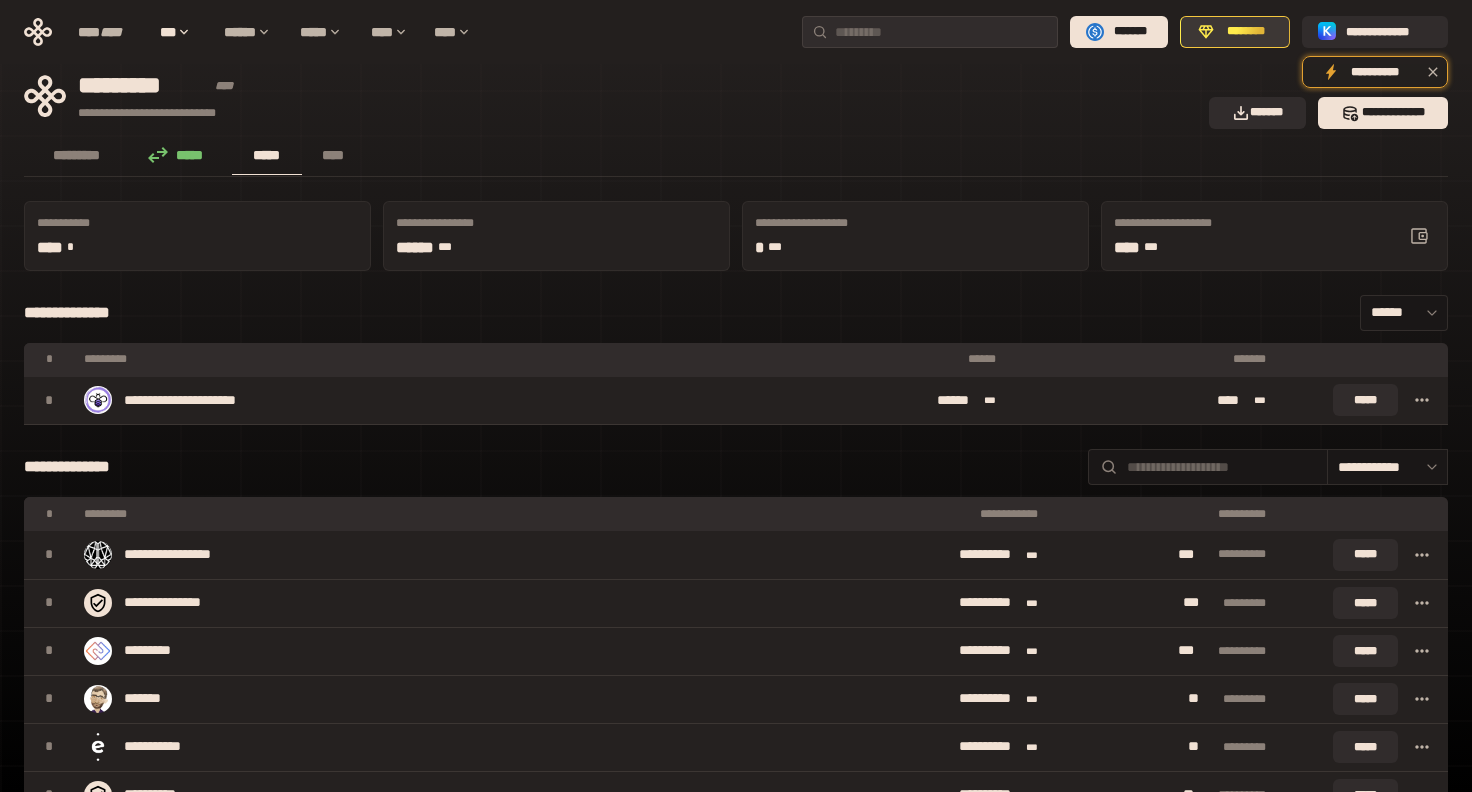 click on "********" at bounding box center (1246, 32) 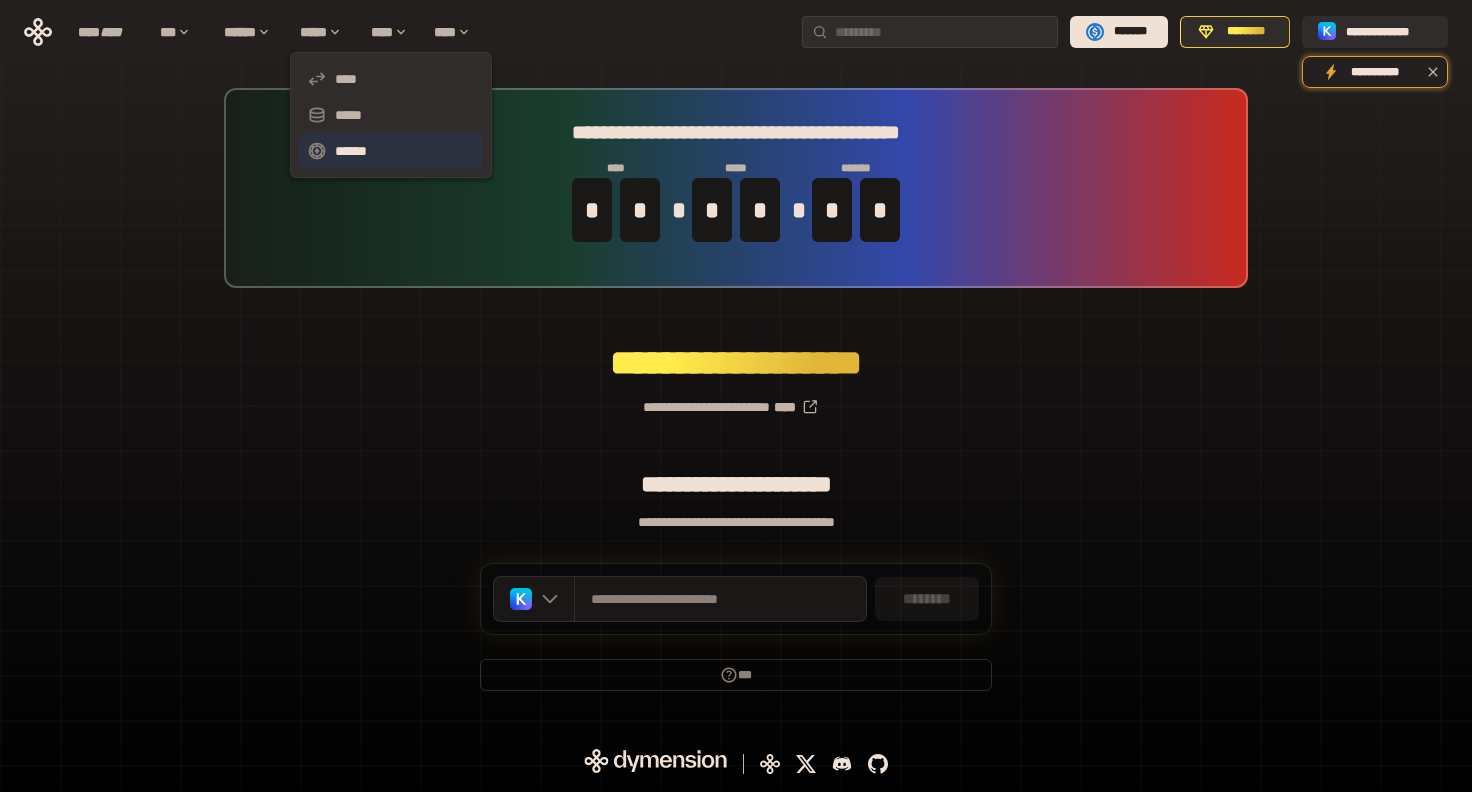 click on "******" at bounding box center [391, 151] 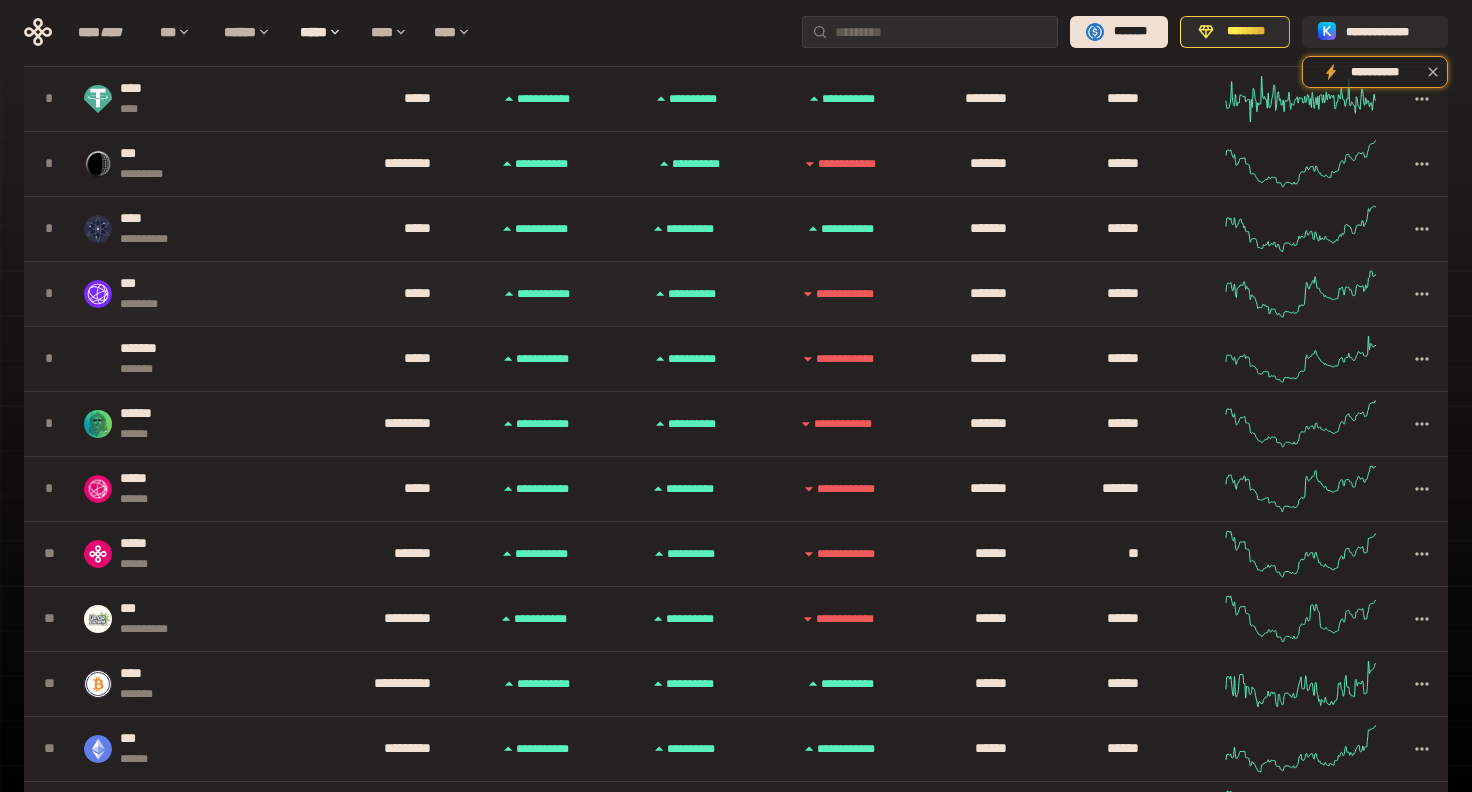 scroll, scrollTop: 0, scrollLeft: 0, axis: both 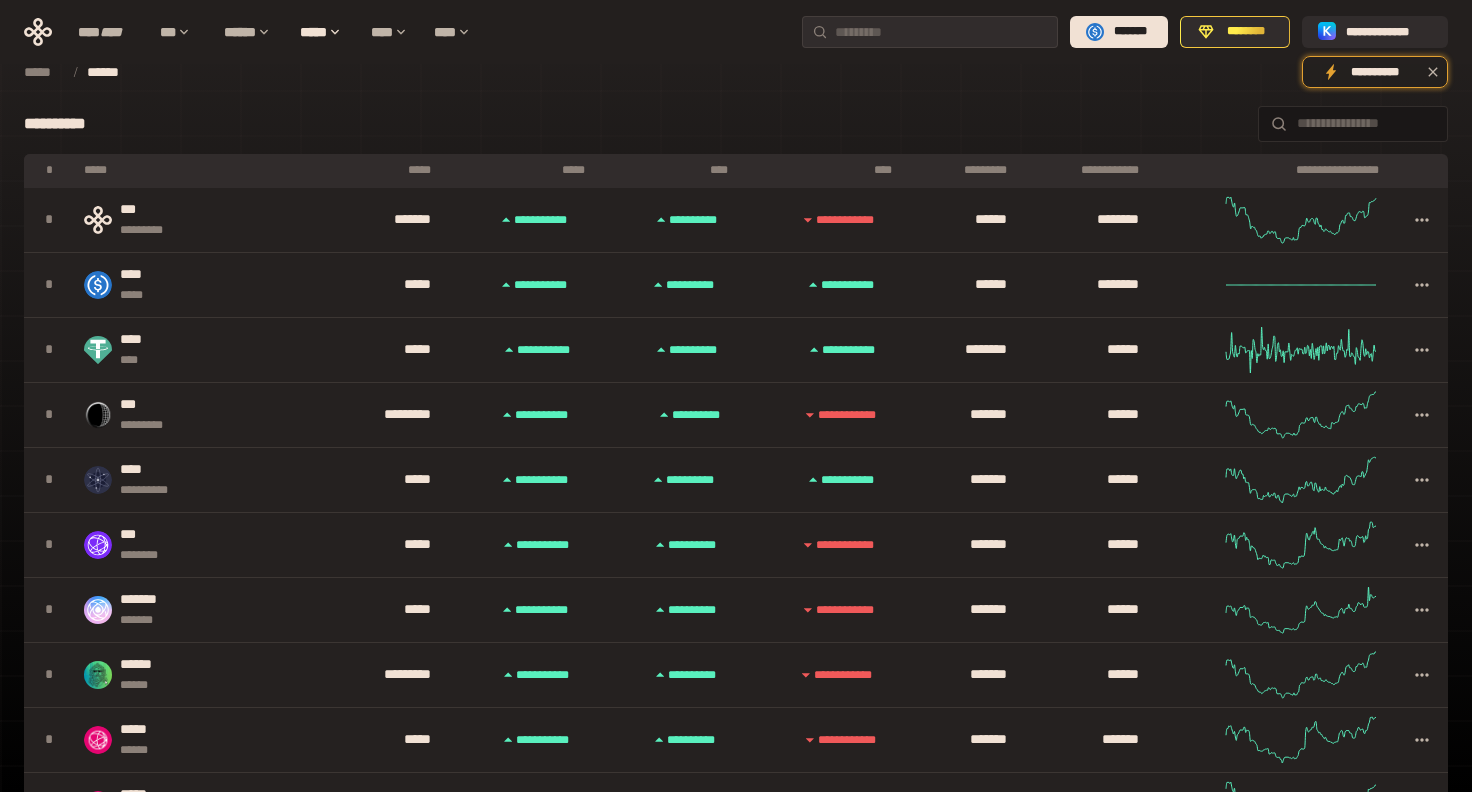 click on "*****" at bounding box center [522, 170] 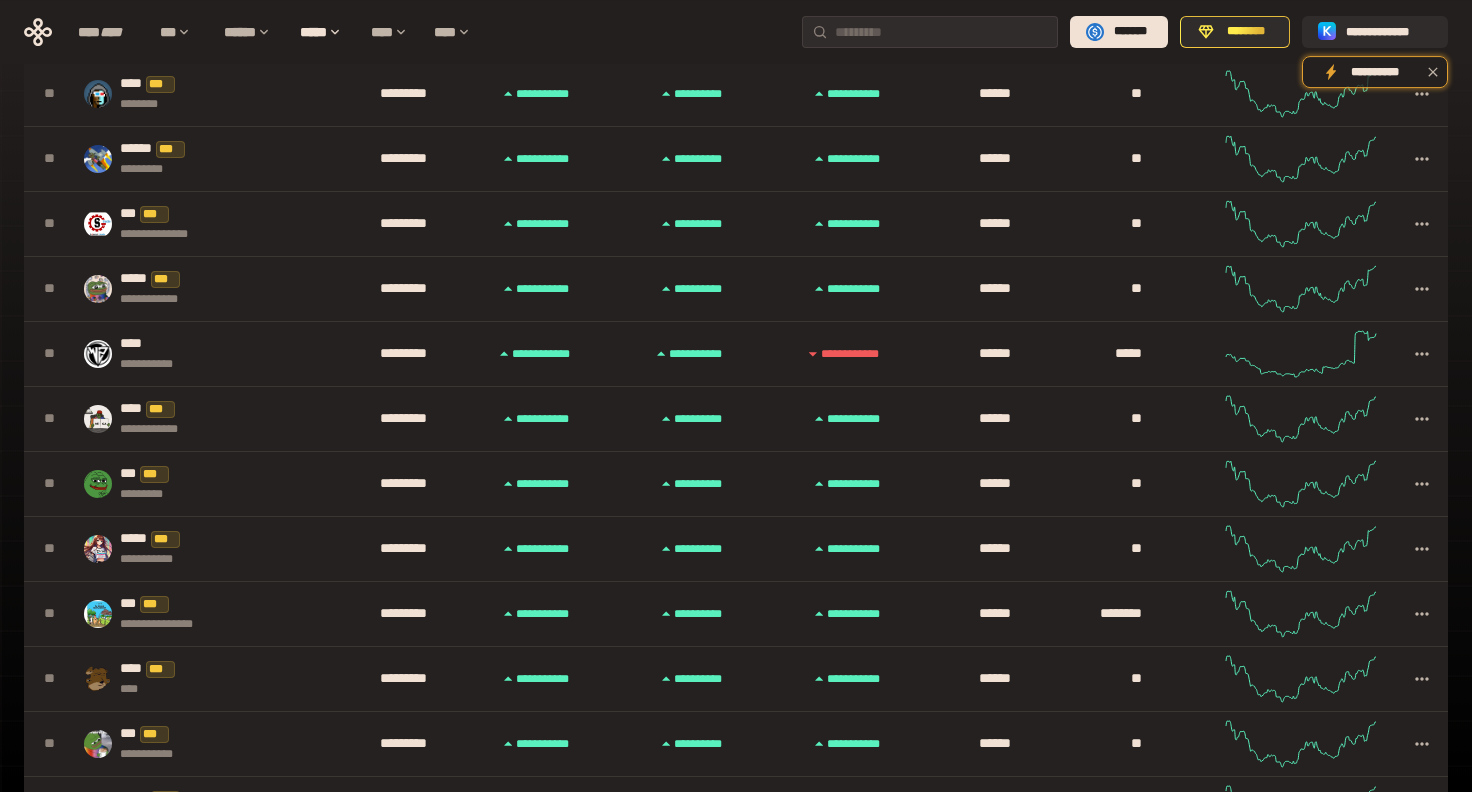 scroll, scrollTop: 2778, scrollLeft: 0, axis: vertical 